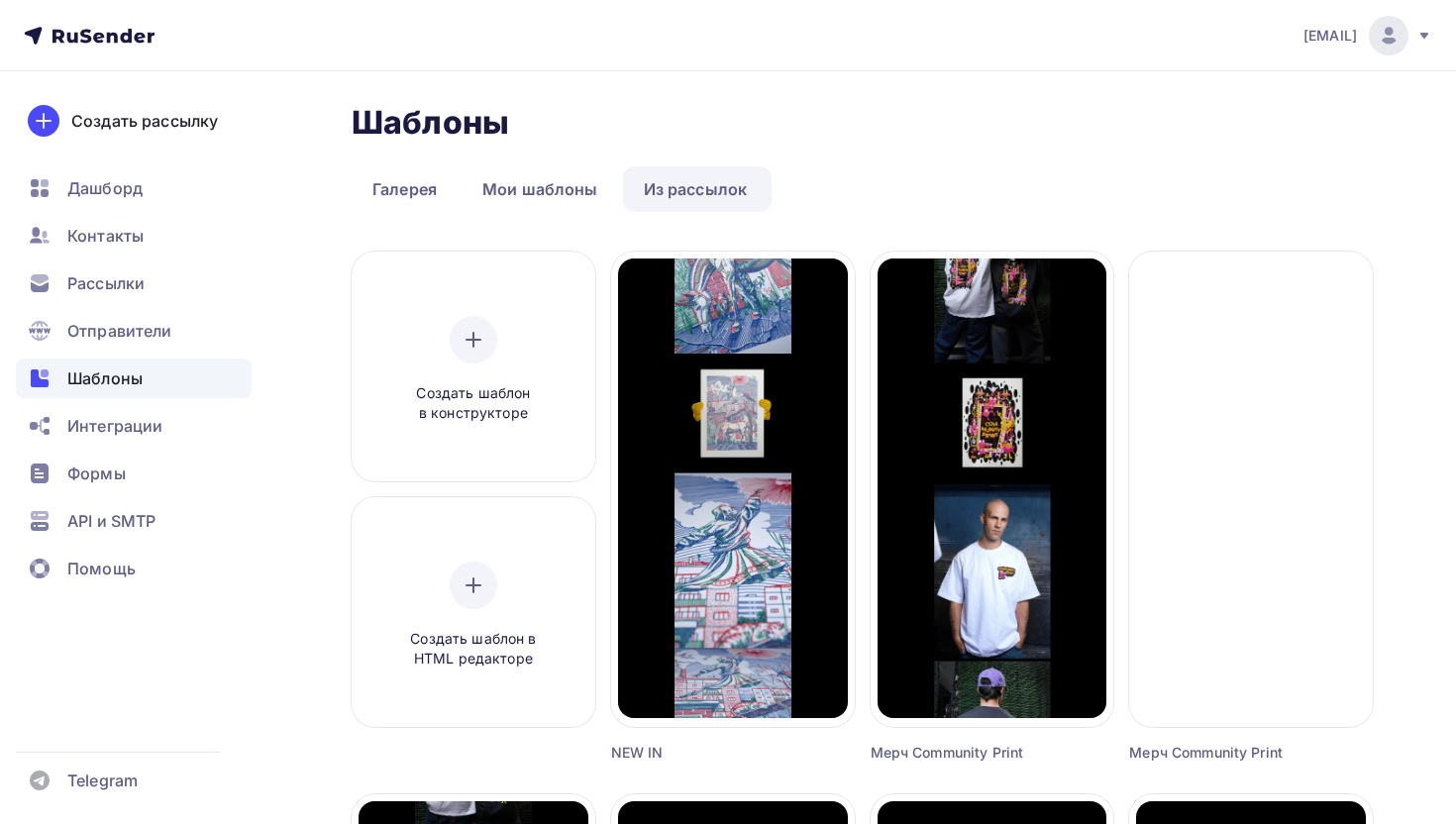 scroll, scrollTop: 0, scrollLeft: 0, axis: both 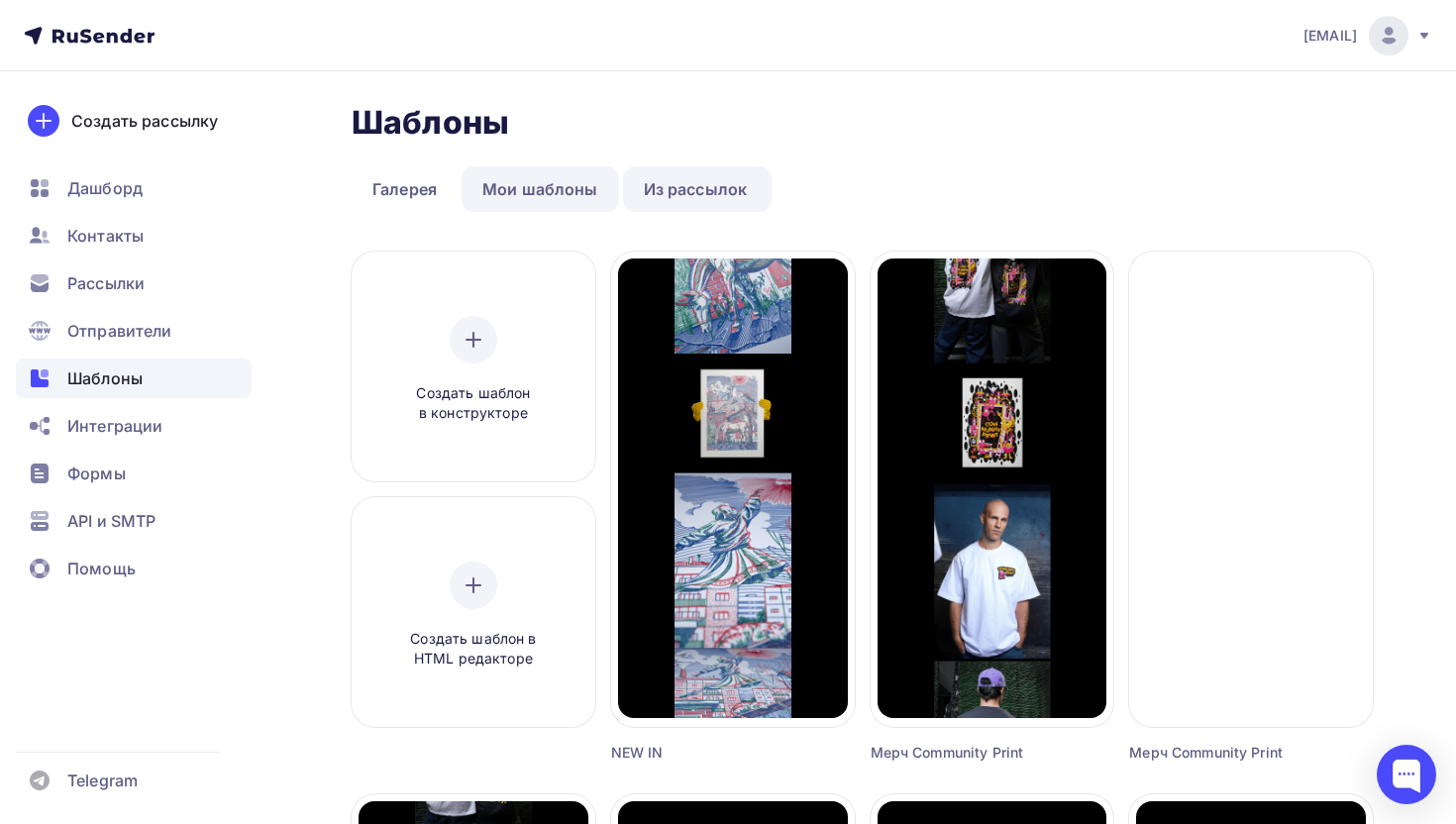 click on "Мои шаблоны" at bounding box center (540, 189) 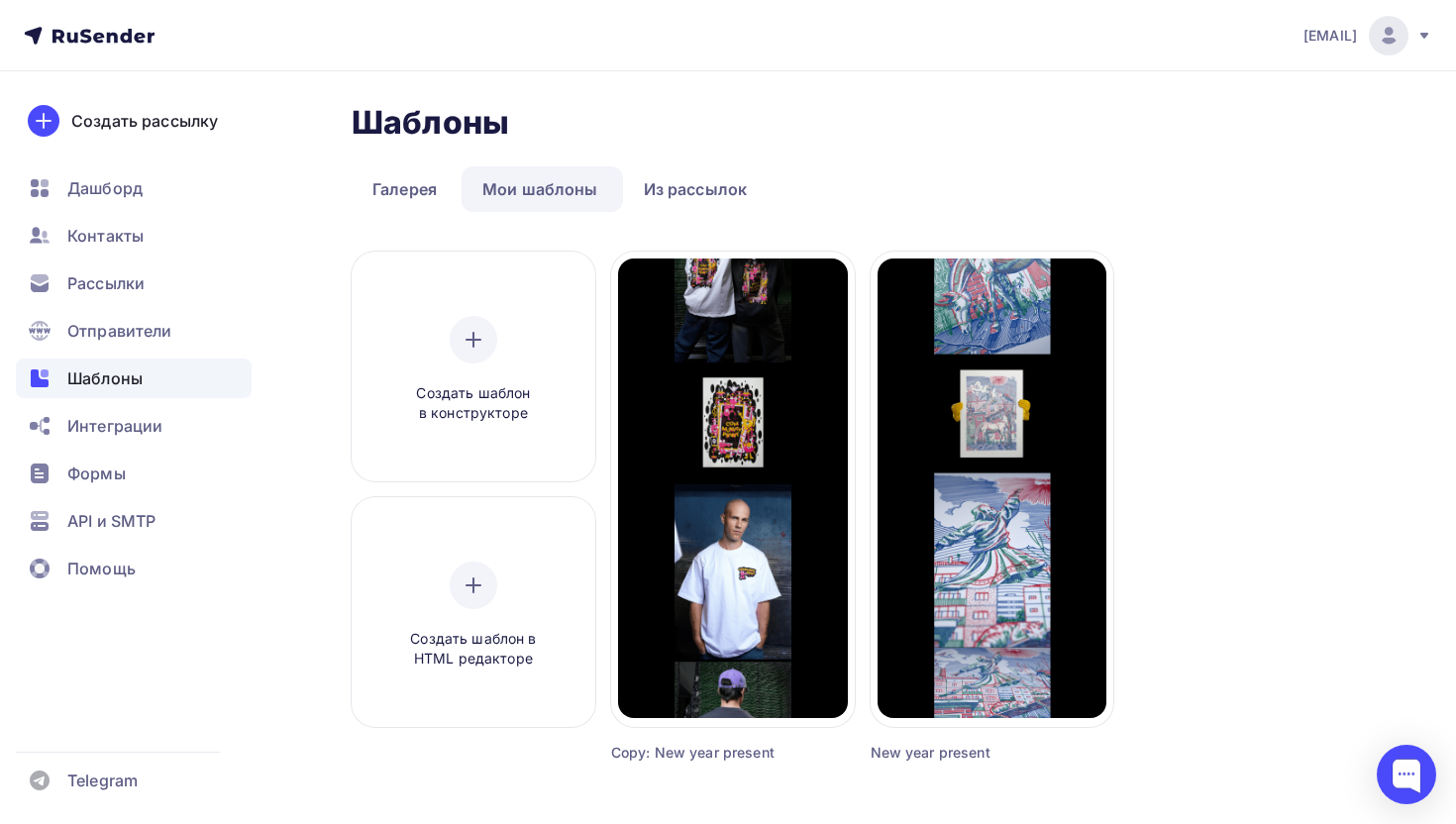 click on "Мои шаблоны" at bounding box center (540, 189) 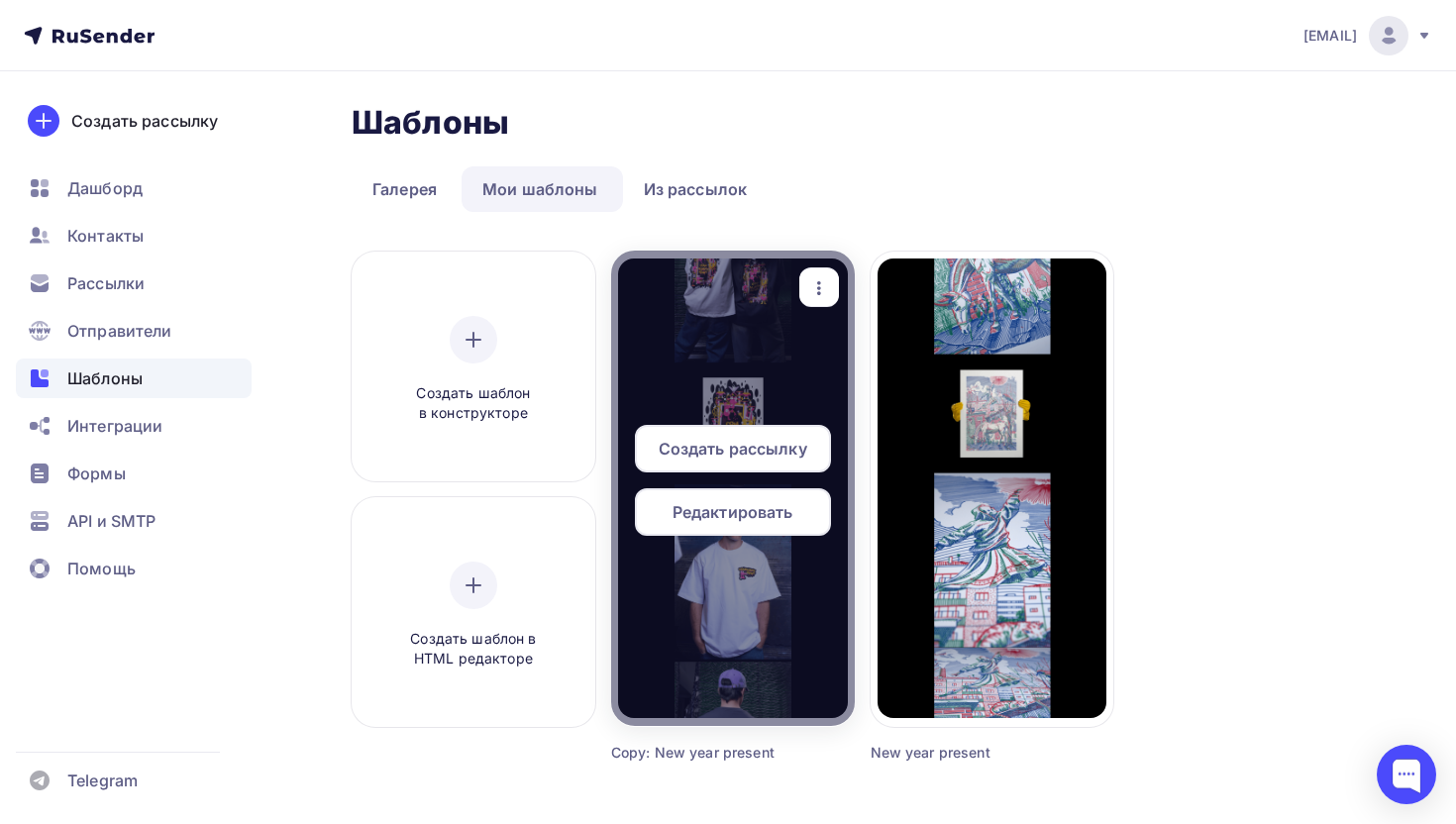 click on "Редактировать" at bounding box center (733, 512) 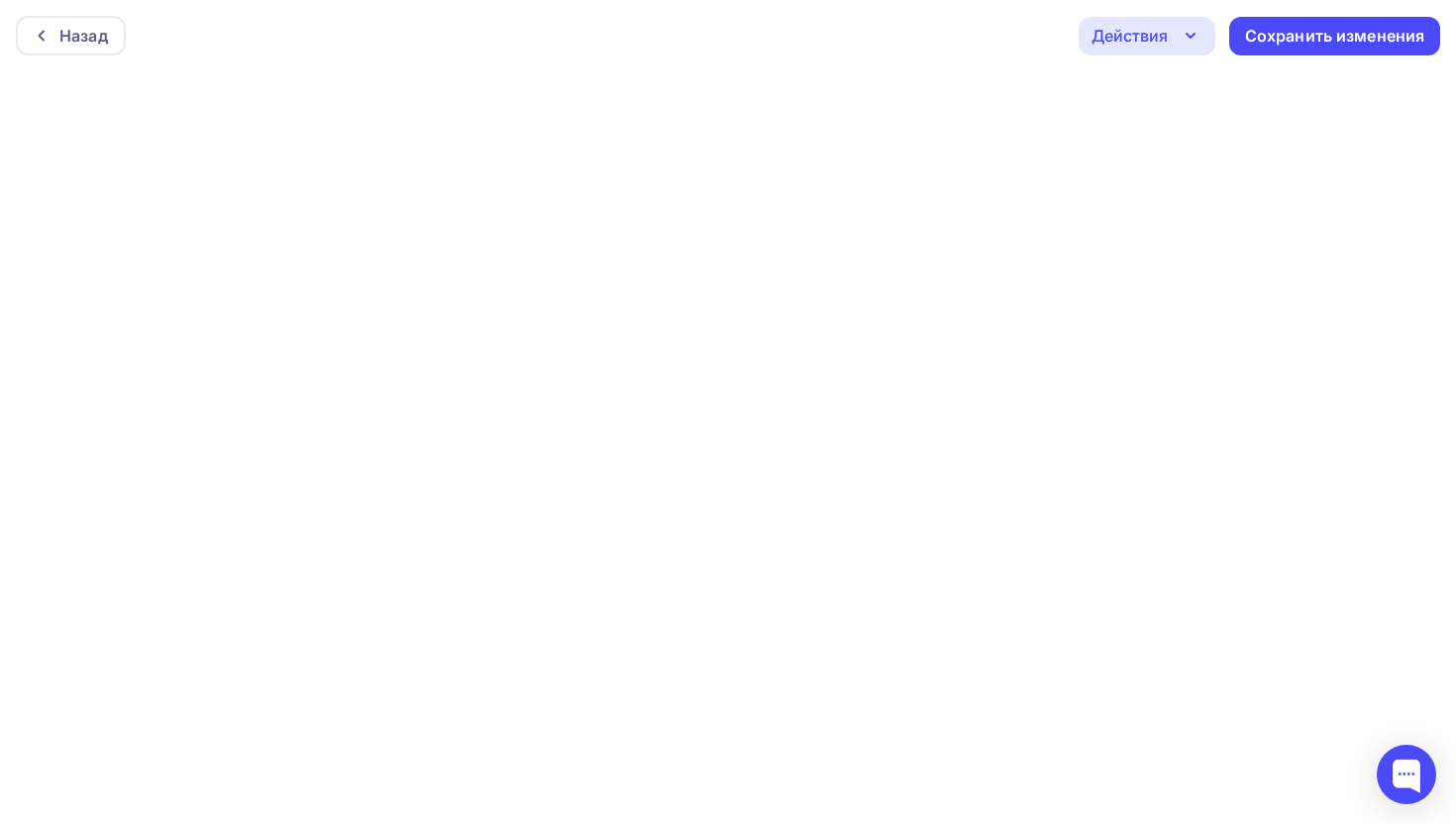 click at bounding box center [728, 448] 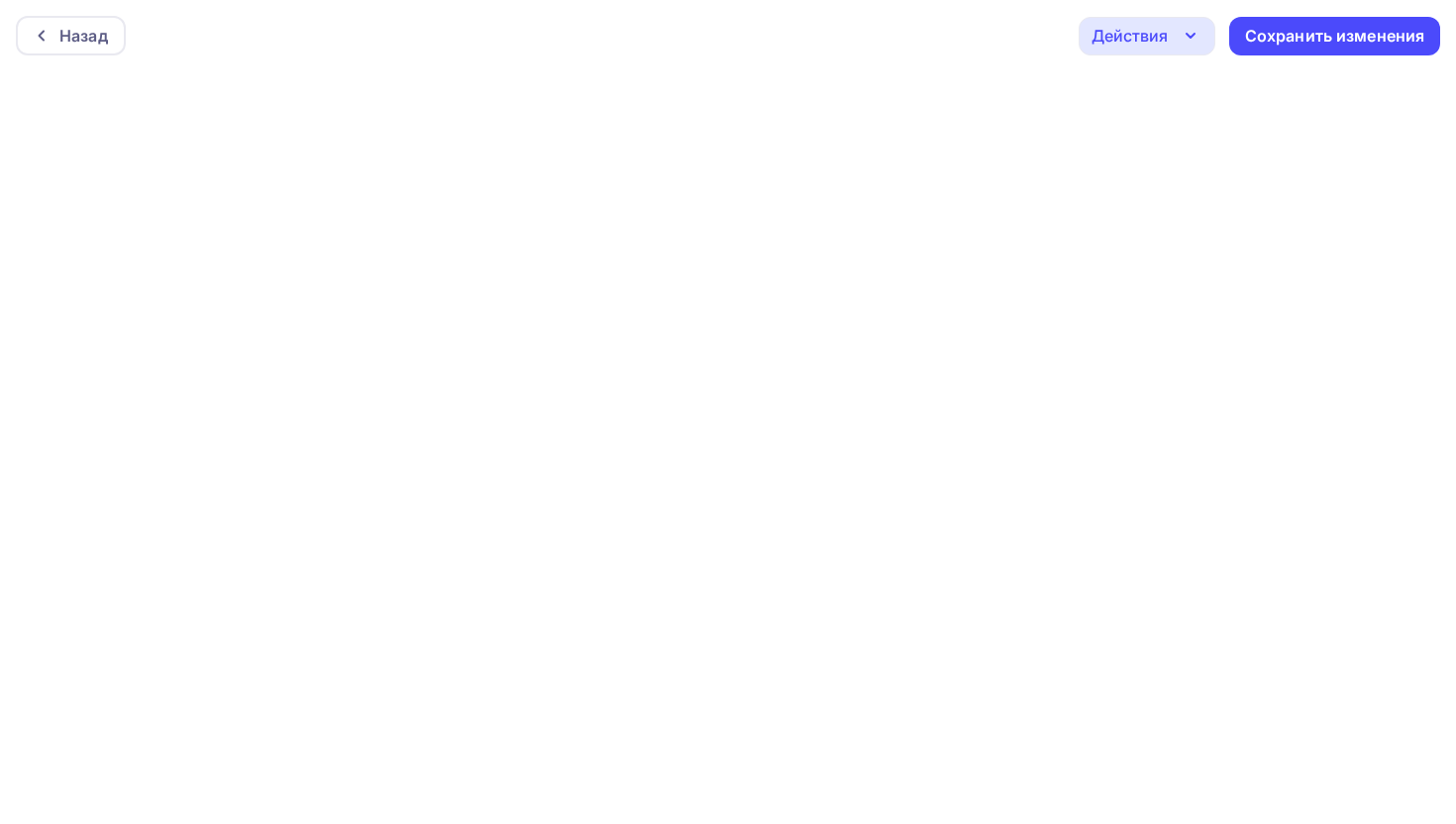 scroll, scrollTop: 0, scrollLeft: 0, axis: both 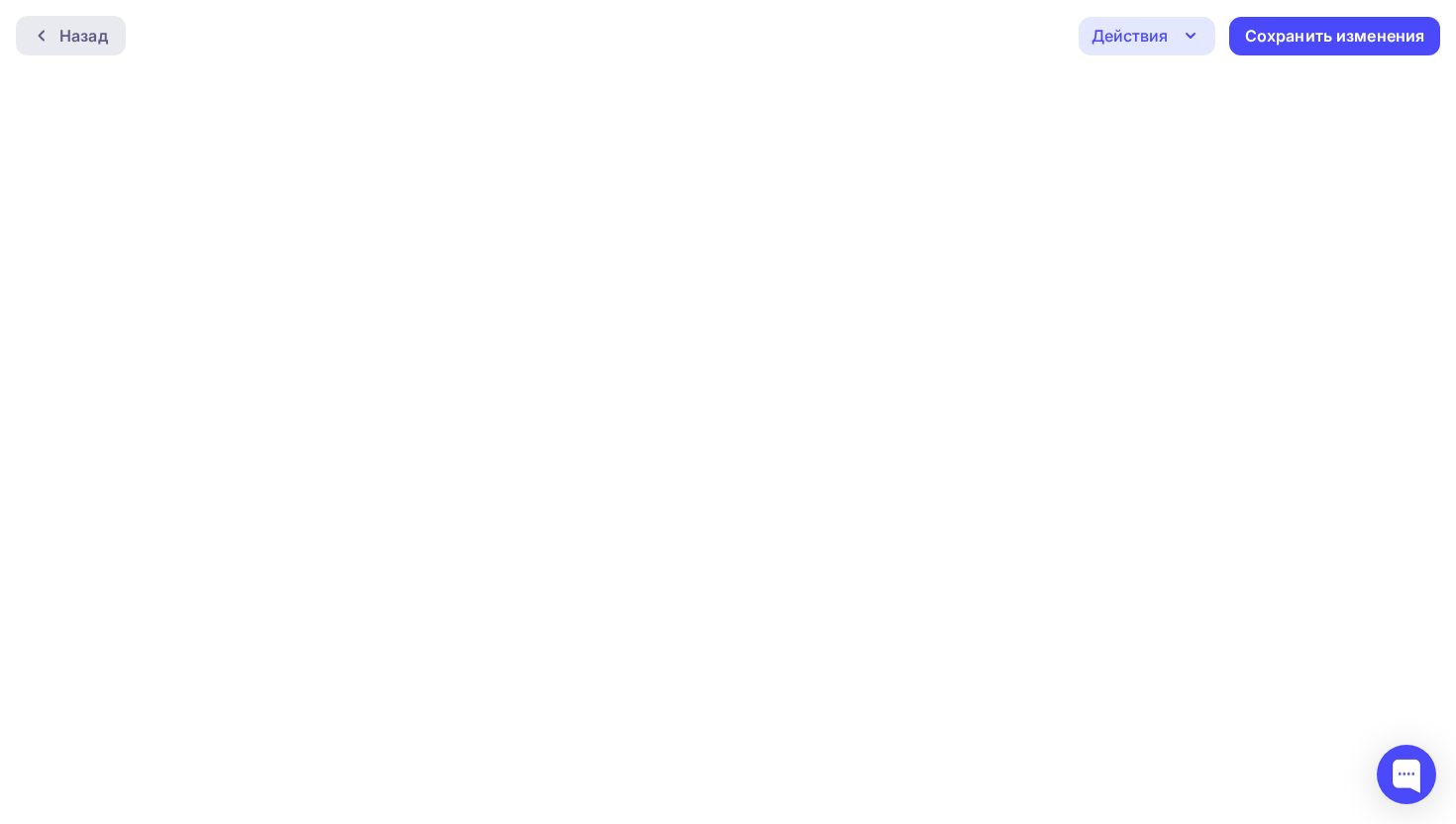 click on "Назад" at bounding box center (83, 36) 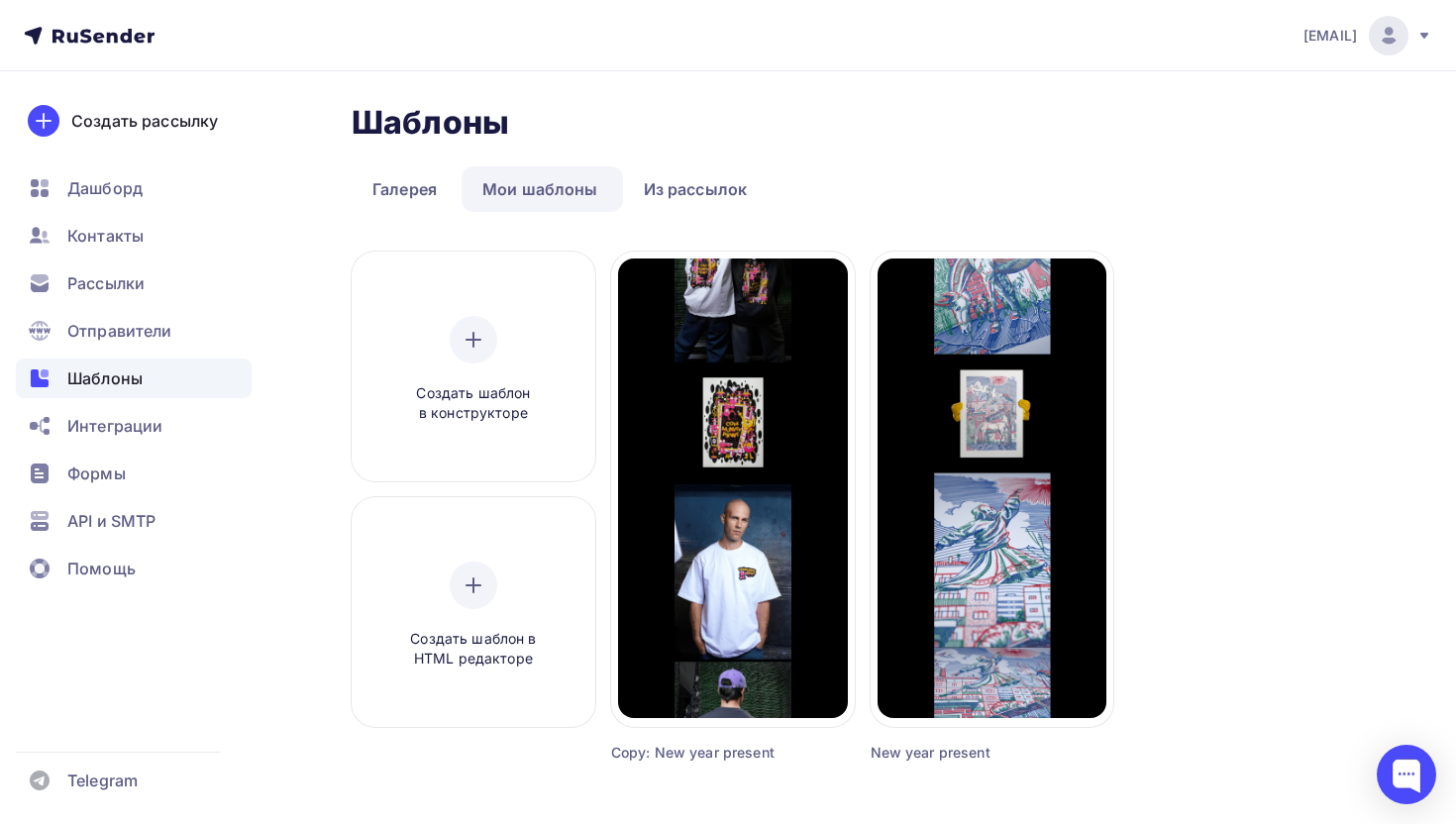 click on "[EMAIL]" at bounding box center (1330, 36) 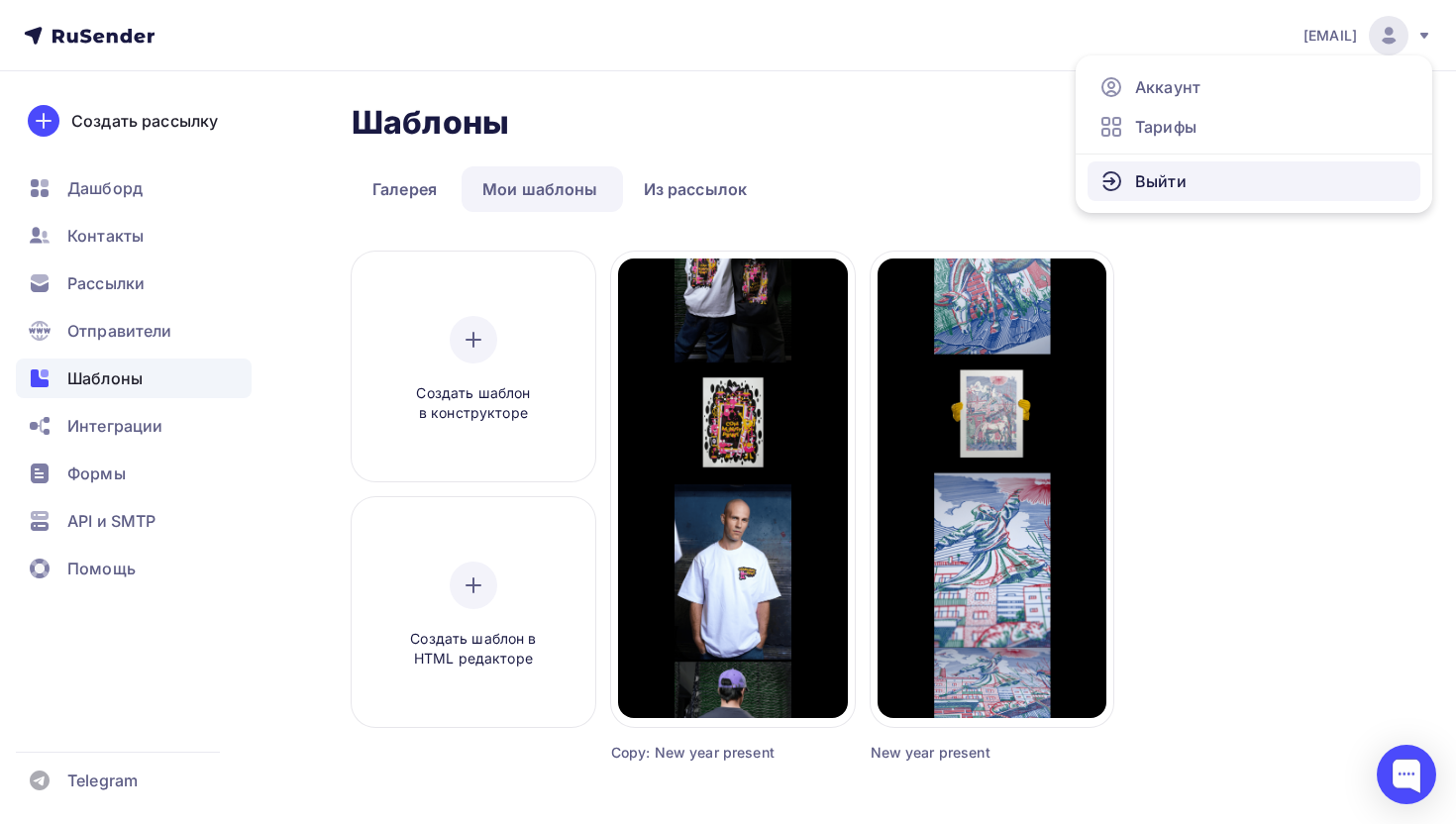click on "Выйти" at bounding box center (1161, 181) 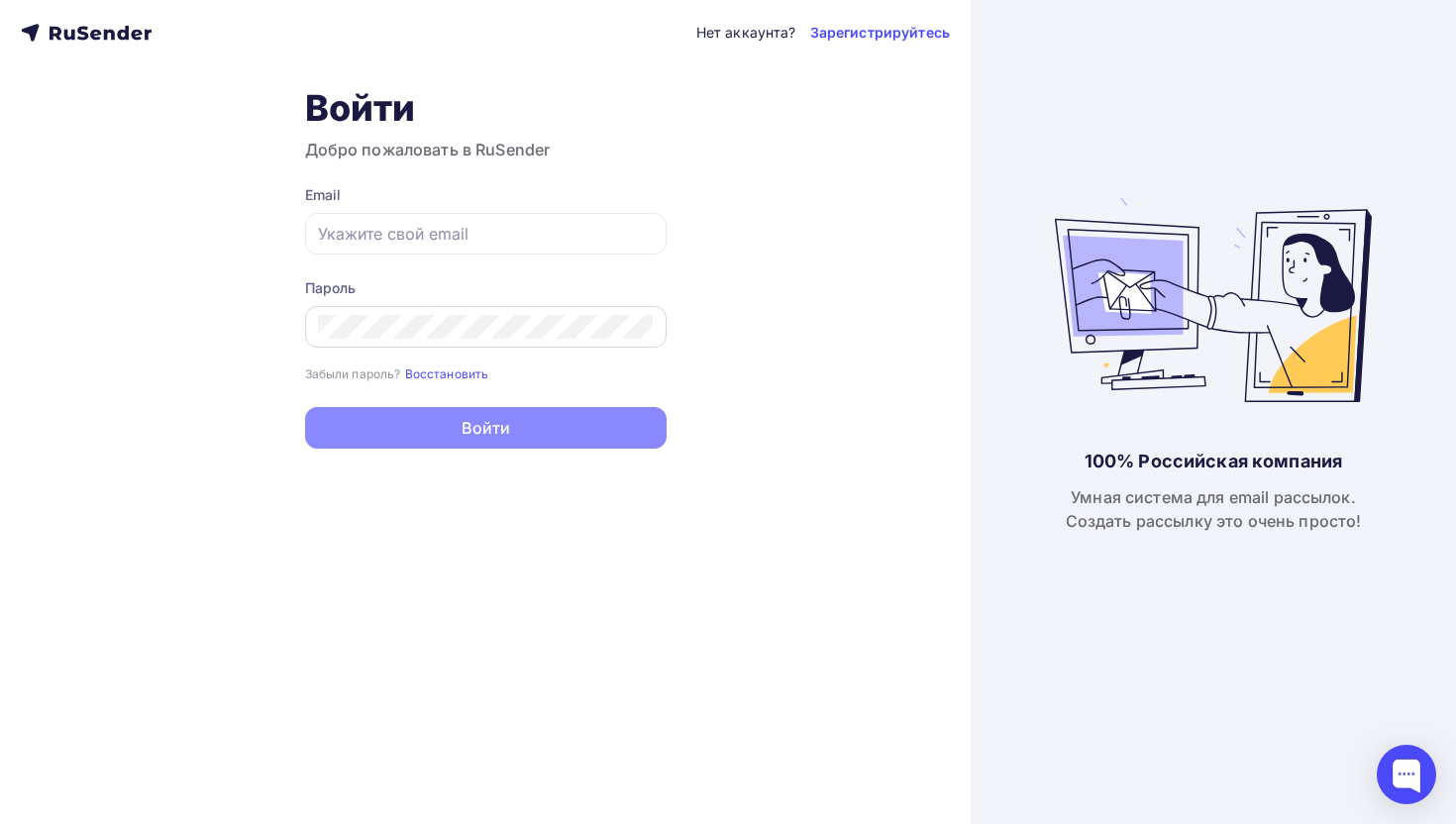 type on "[EMAIL]" 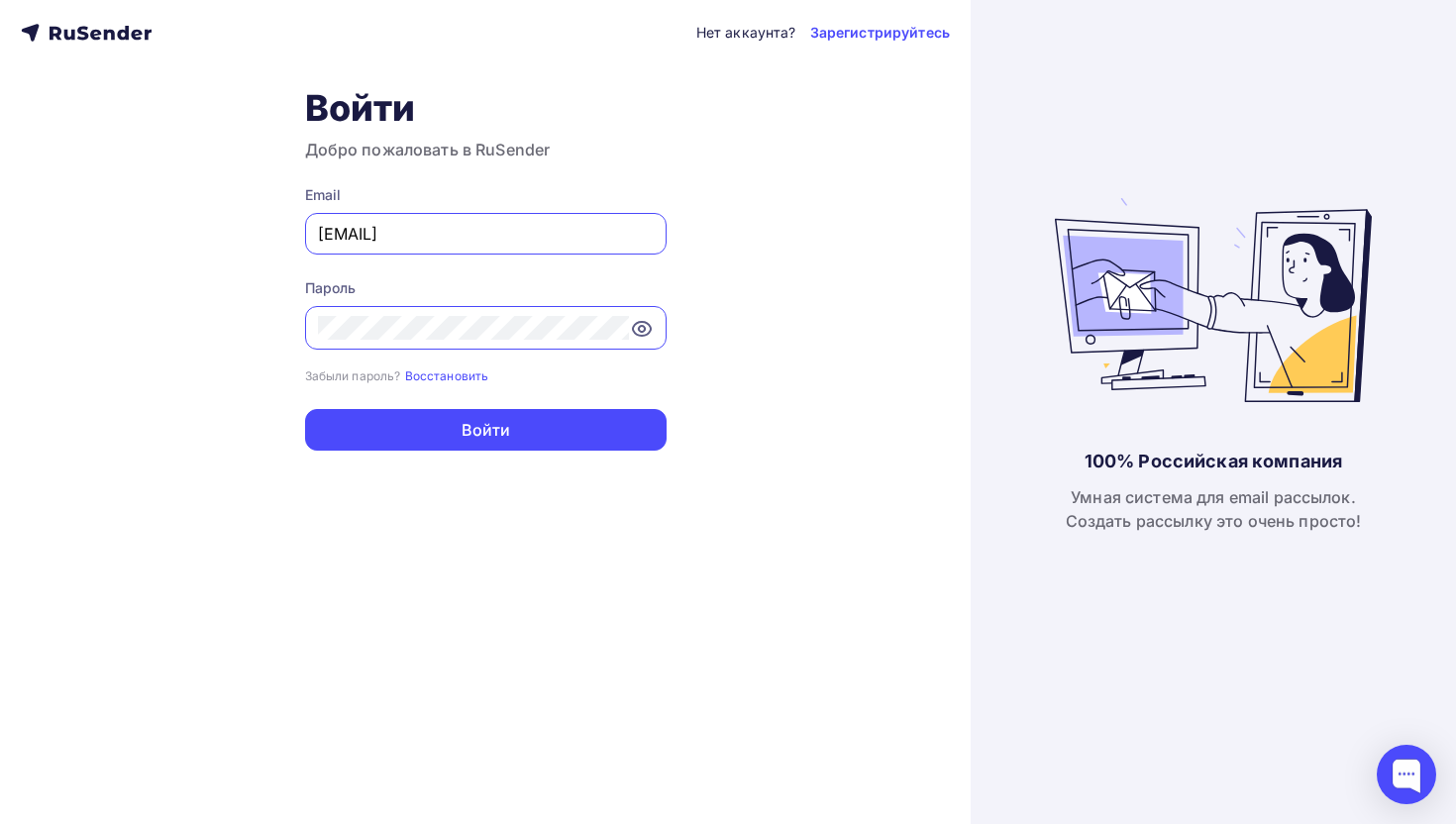 click 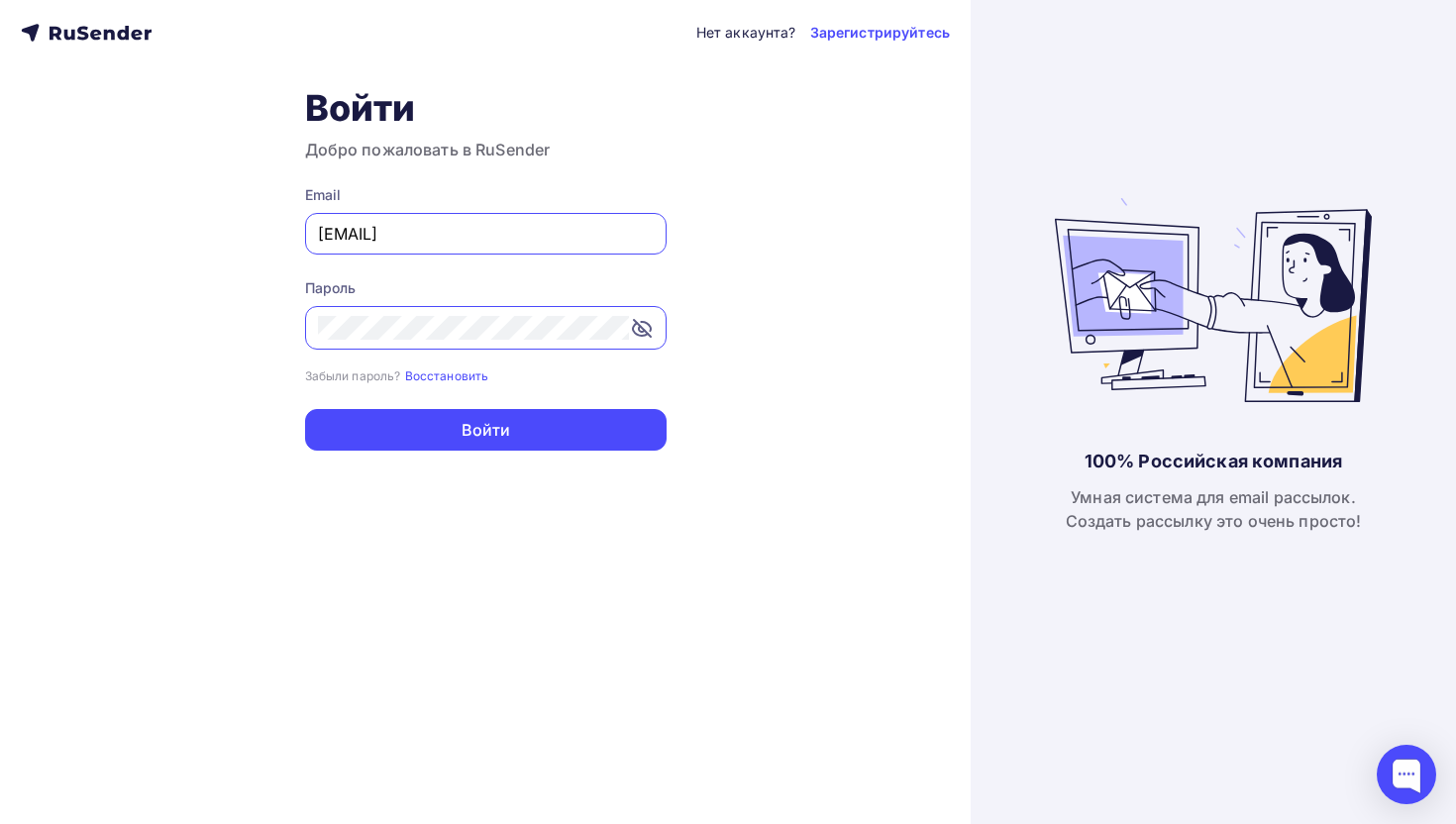 drag, startPoint x: 535, startPoint y: 236, endPoint x: 277, endPoint y: 231, distance: 258.04845 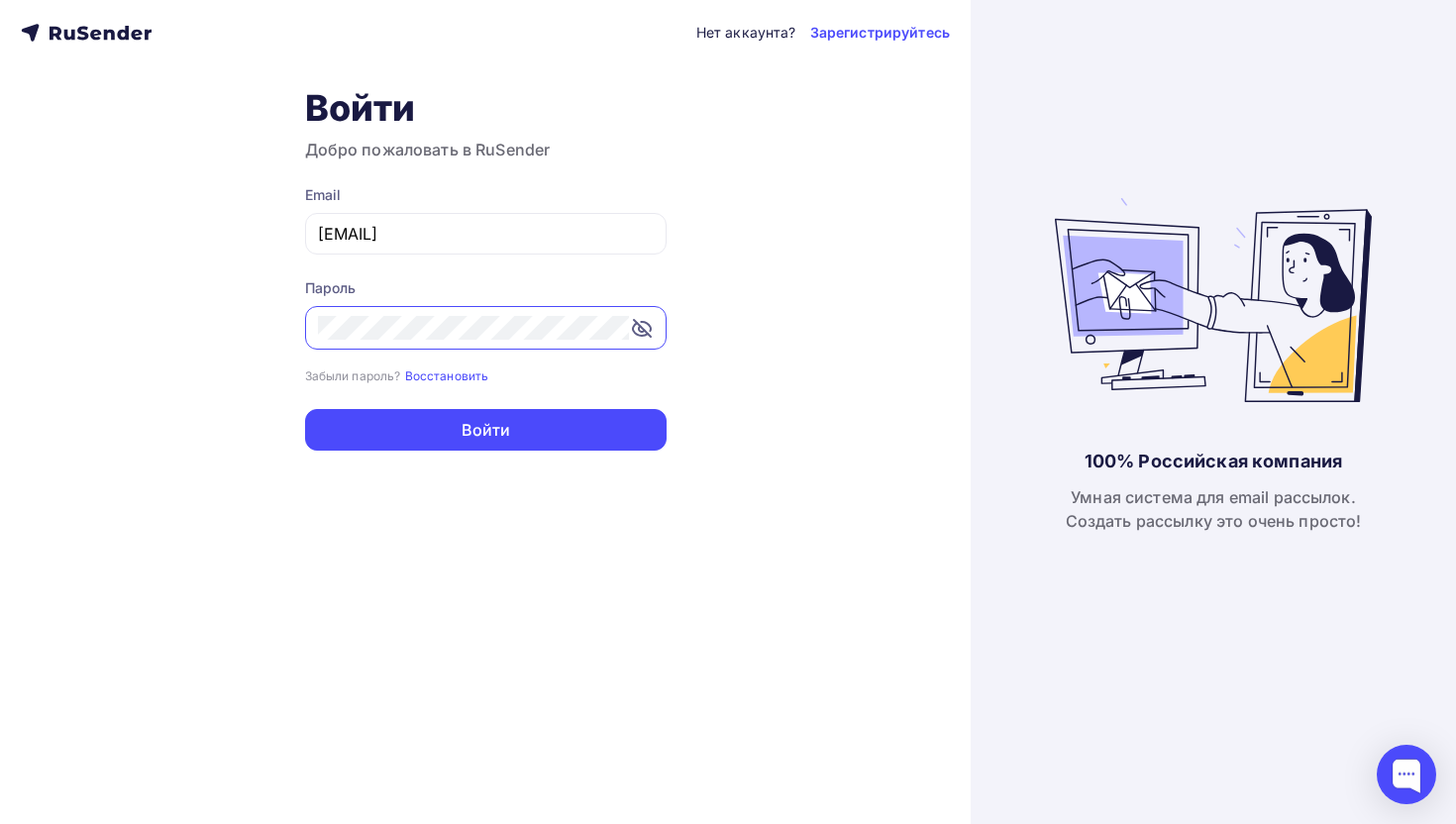 click on "Нет аккаунта?   Зарегистрируйтесь   Войти
Добро пожаловать в RuSender
Email
[EMAIL]
Пароль
Забыли пароль?   Восстановить
Забыли пароль?
Восстановить
Войти
Нет аккаунта?
Зарегистрируйтесь" at bounding box center (485, 412) 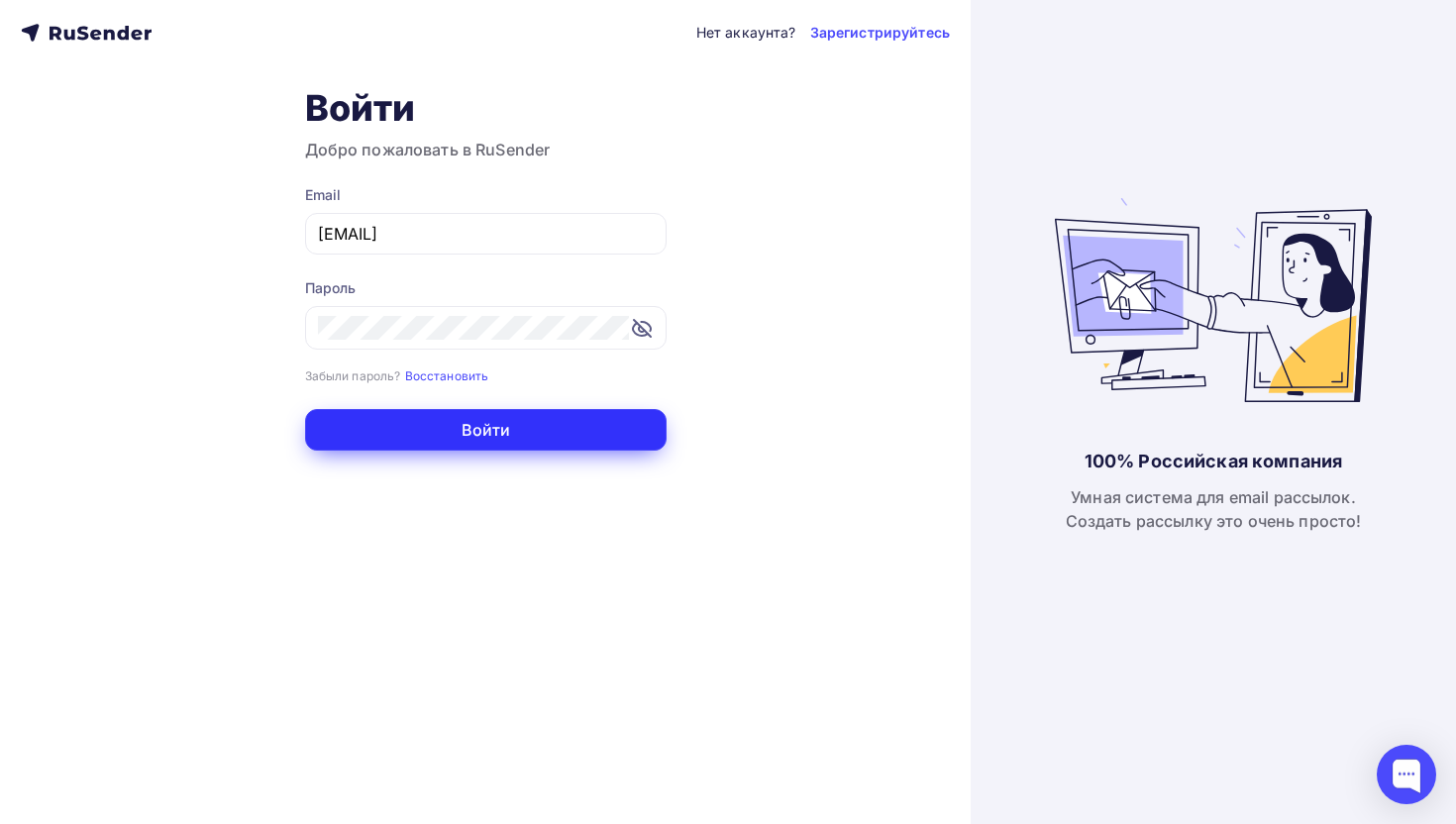 click on "Войти" at bounding box center [485, 430] 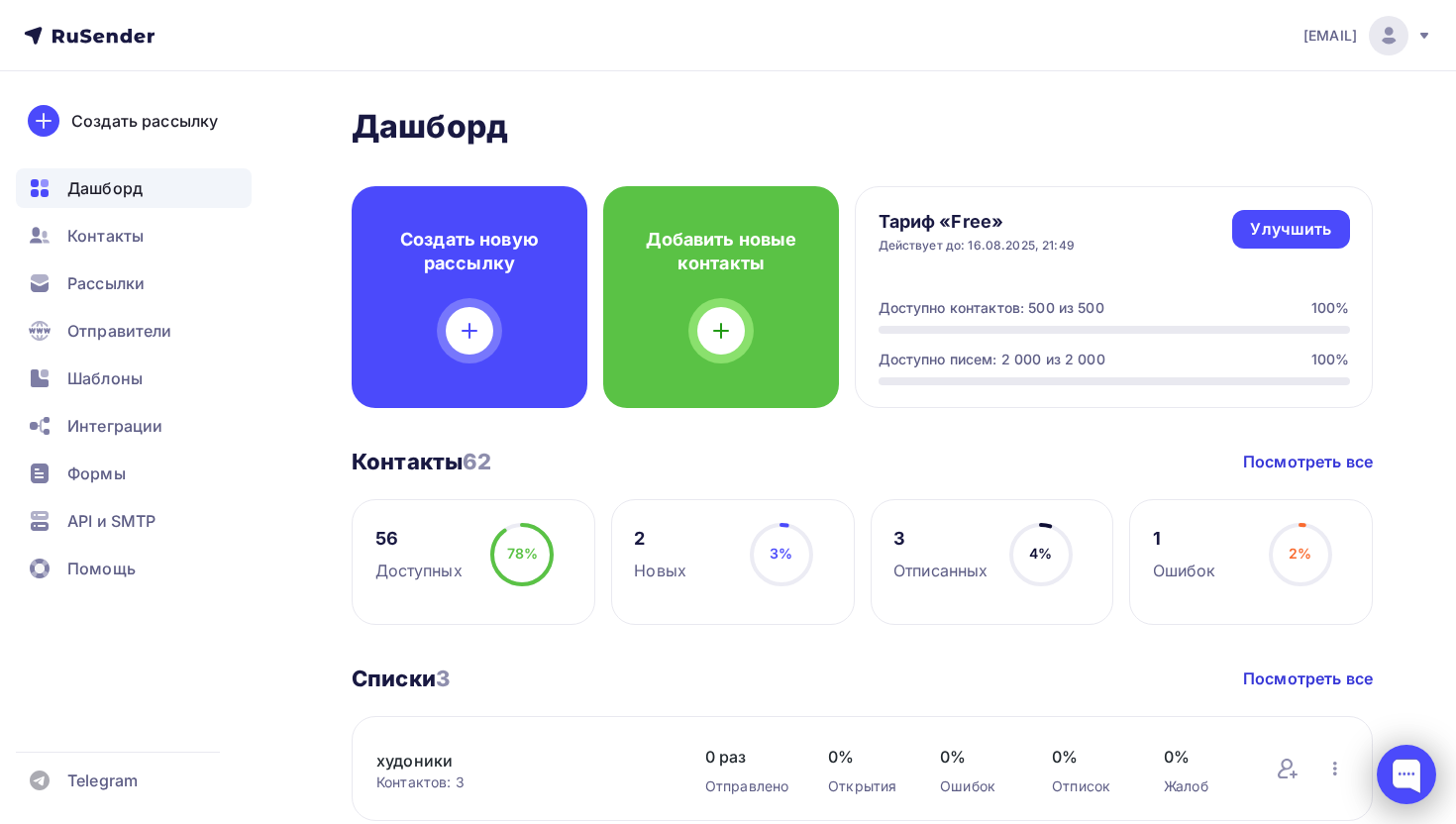 click at bounding box center [1406, 774] 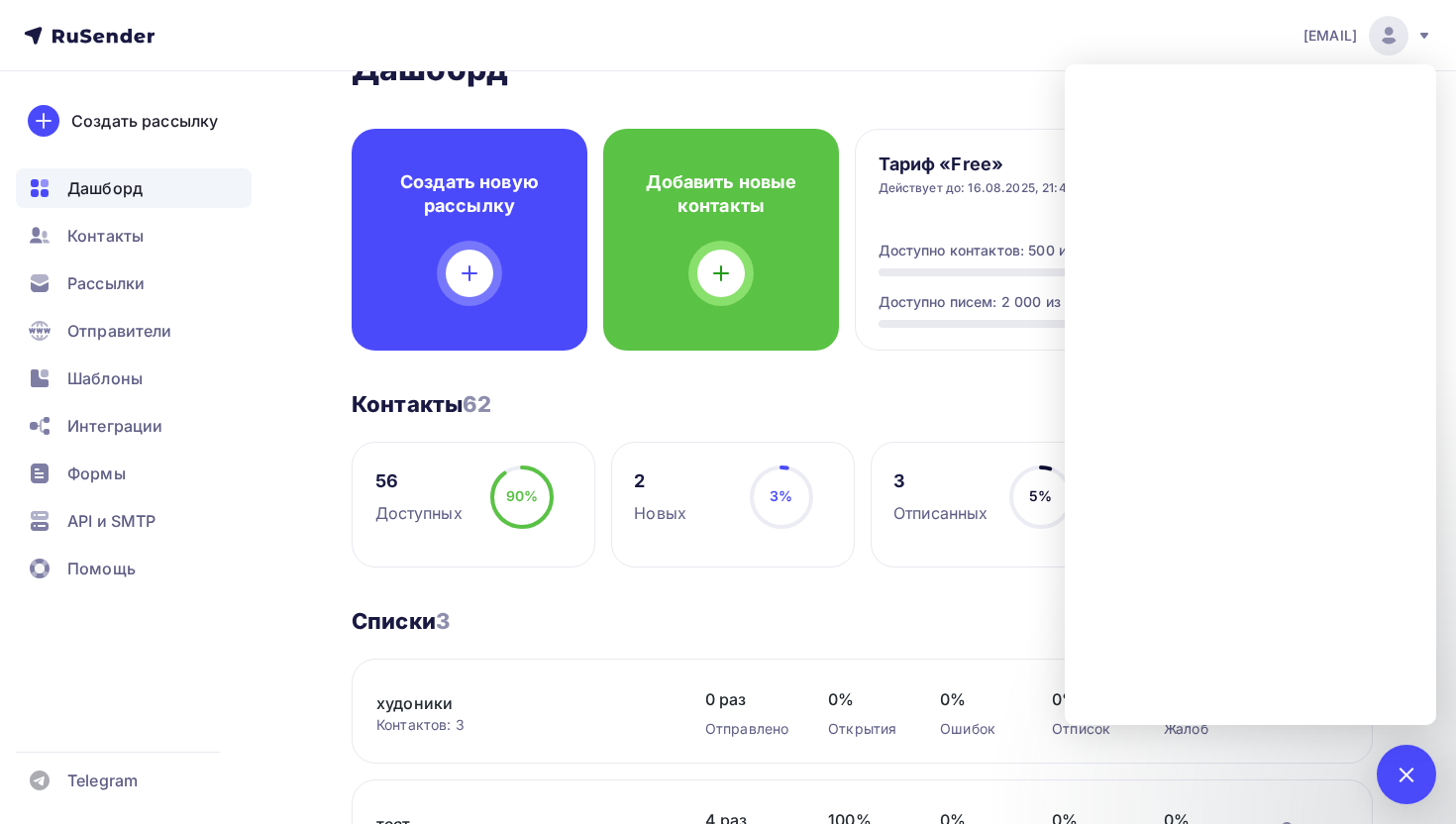 scroll, scrollTop: 0, scrollLeft: 0, axis: both 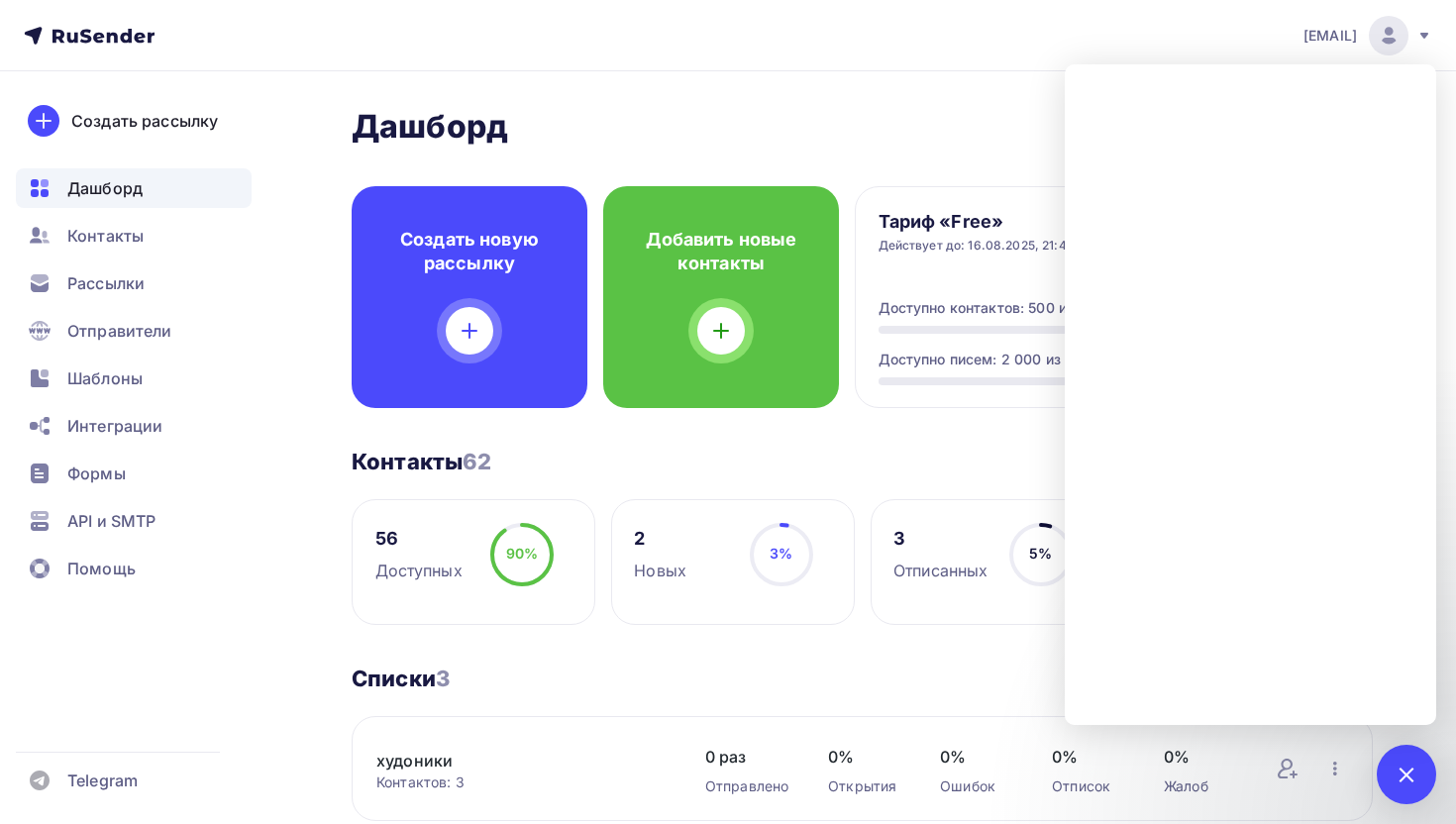 click on "Тариф «Free»
Действует до:
16.08.2025, 21:49
Улучшить       Улучшить
Доступно контактов: 500 из
500
100%
Доступно писем: 2 000 из
2 000
100%" at bounding box center [1113, 297] 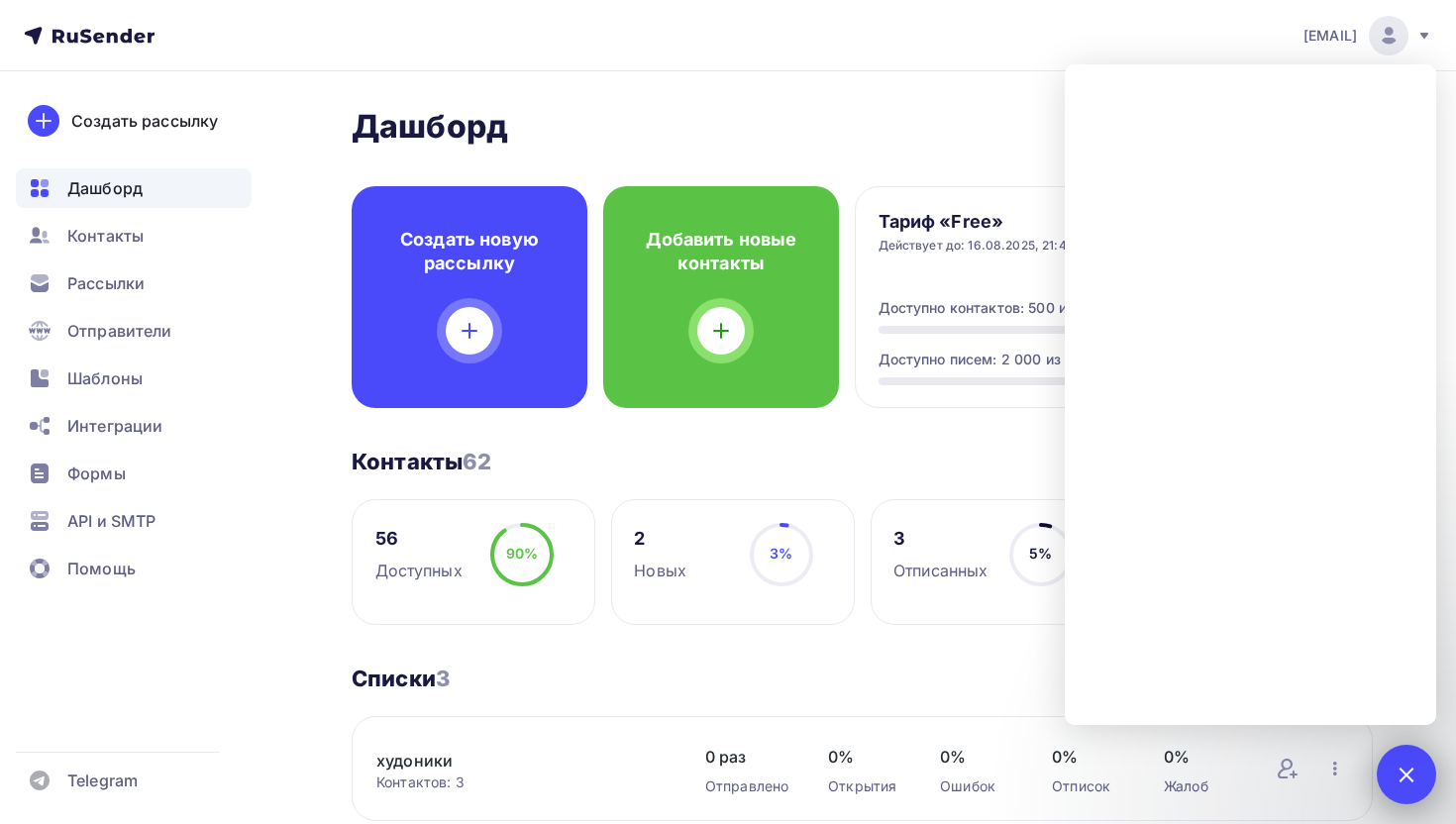 click at bounding box center (1405, 773) 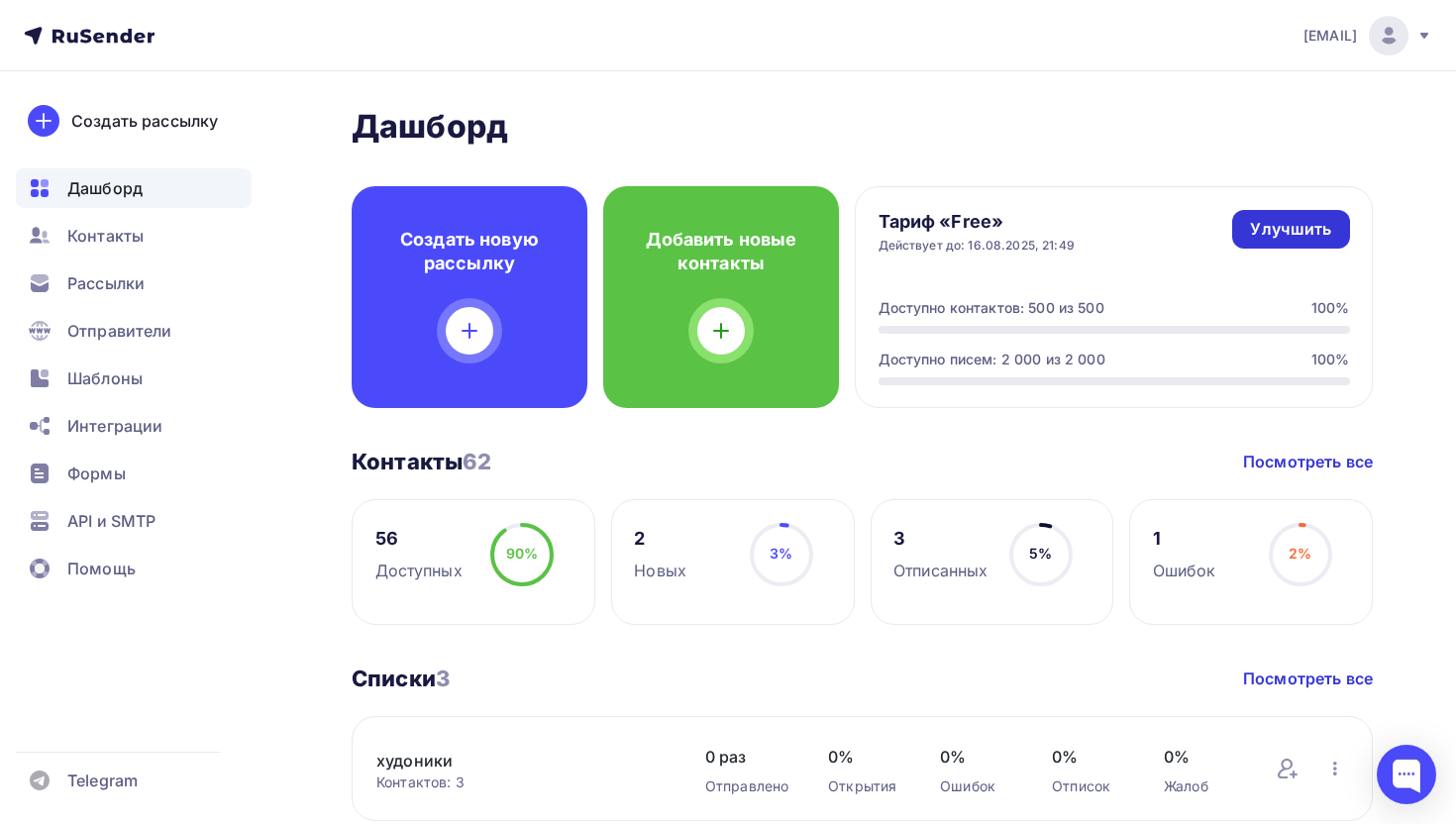 click on "Улучшить" at bounding box center (1291, 229) 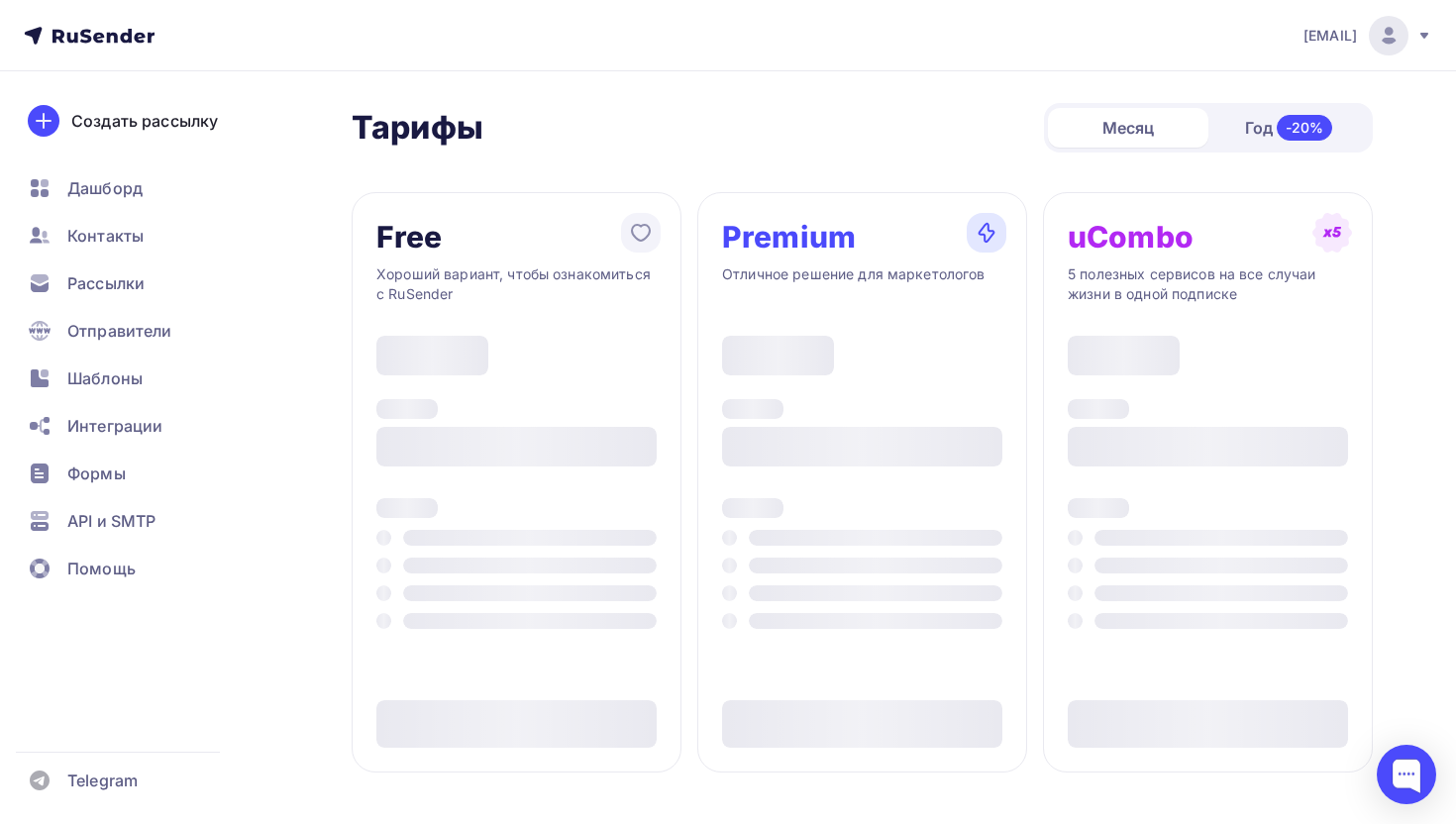 type on "500" 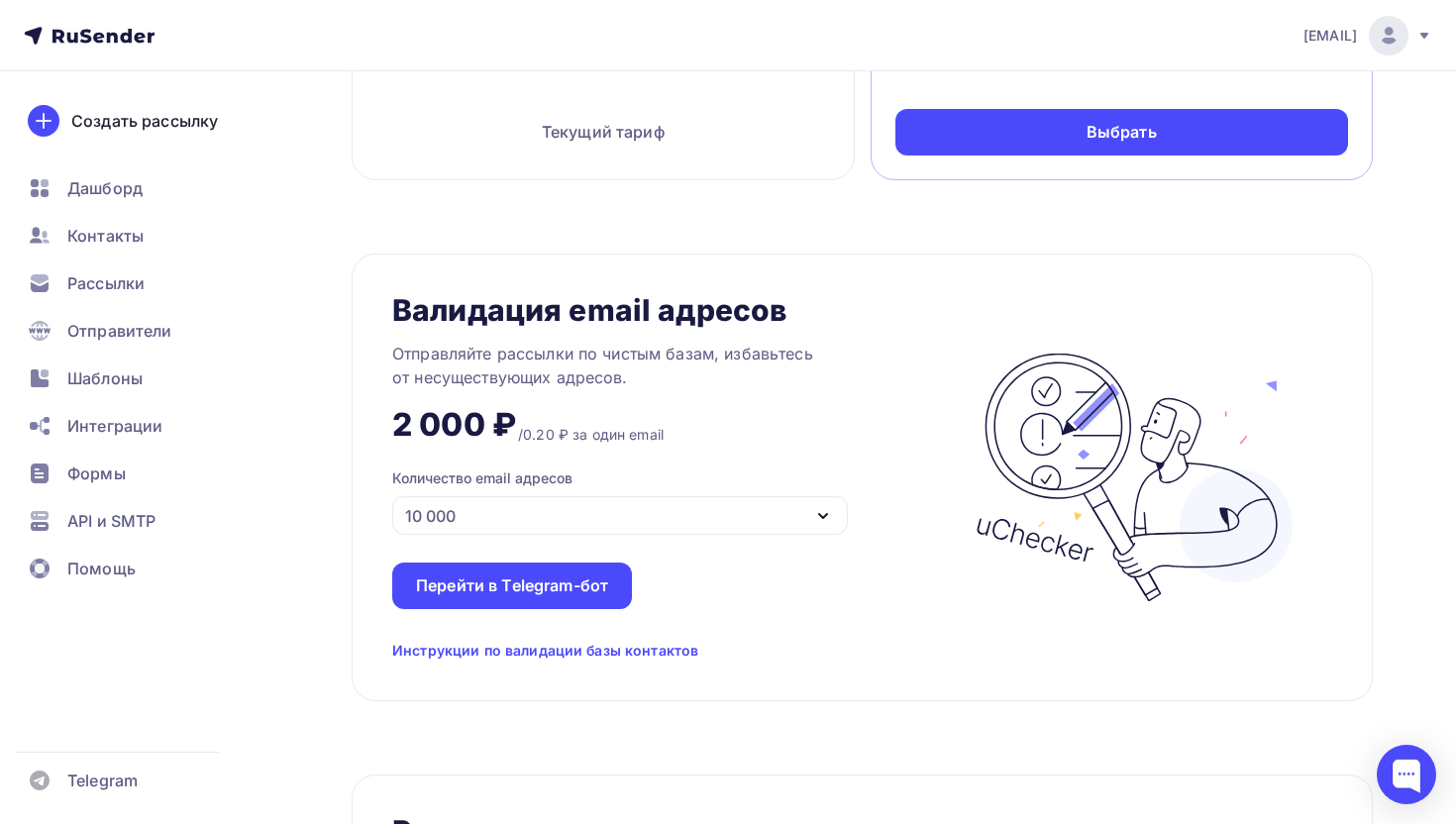 scroll, scrollTop: 1372, scrollLeft: 0, axis: vertical 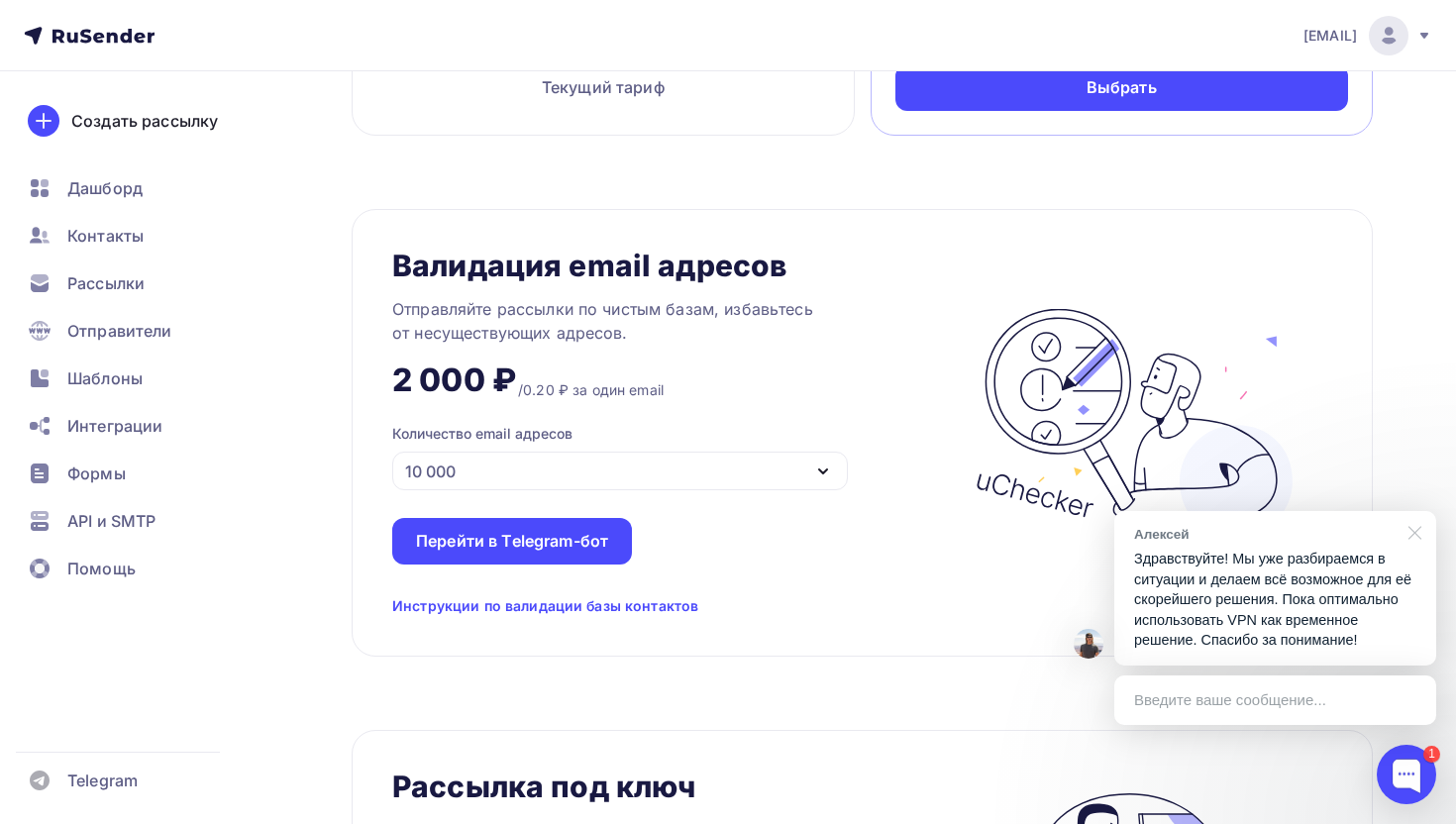 click at bounding box center [1411, 531] 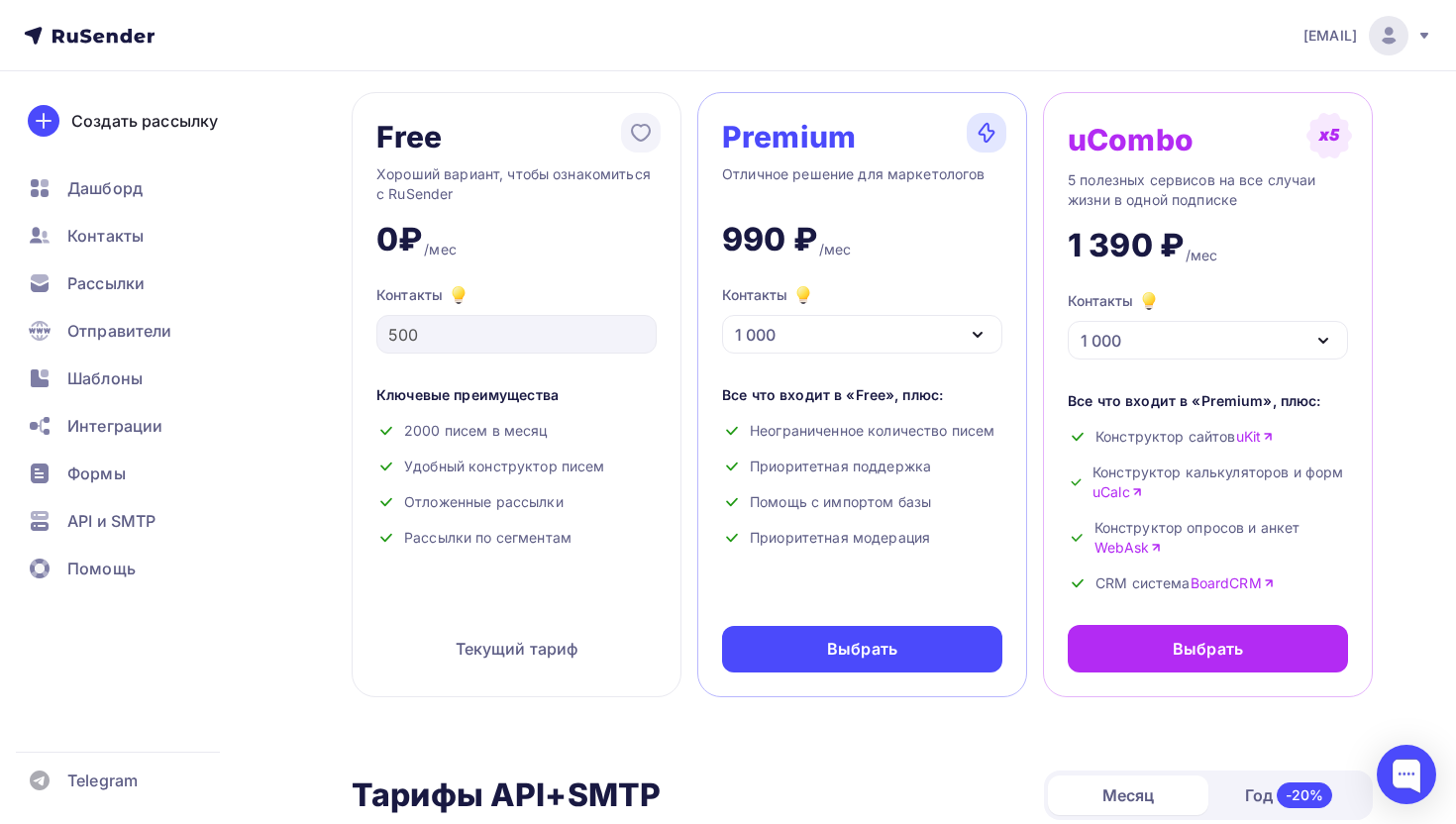scroll, scrollTop: 0, scrollLeft: 0, axis: both 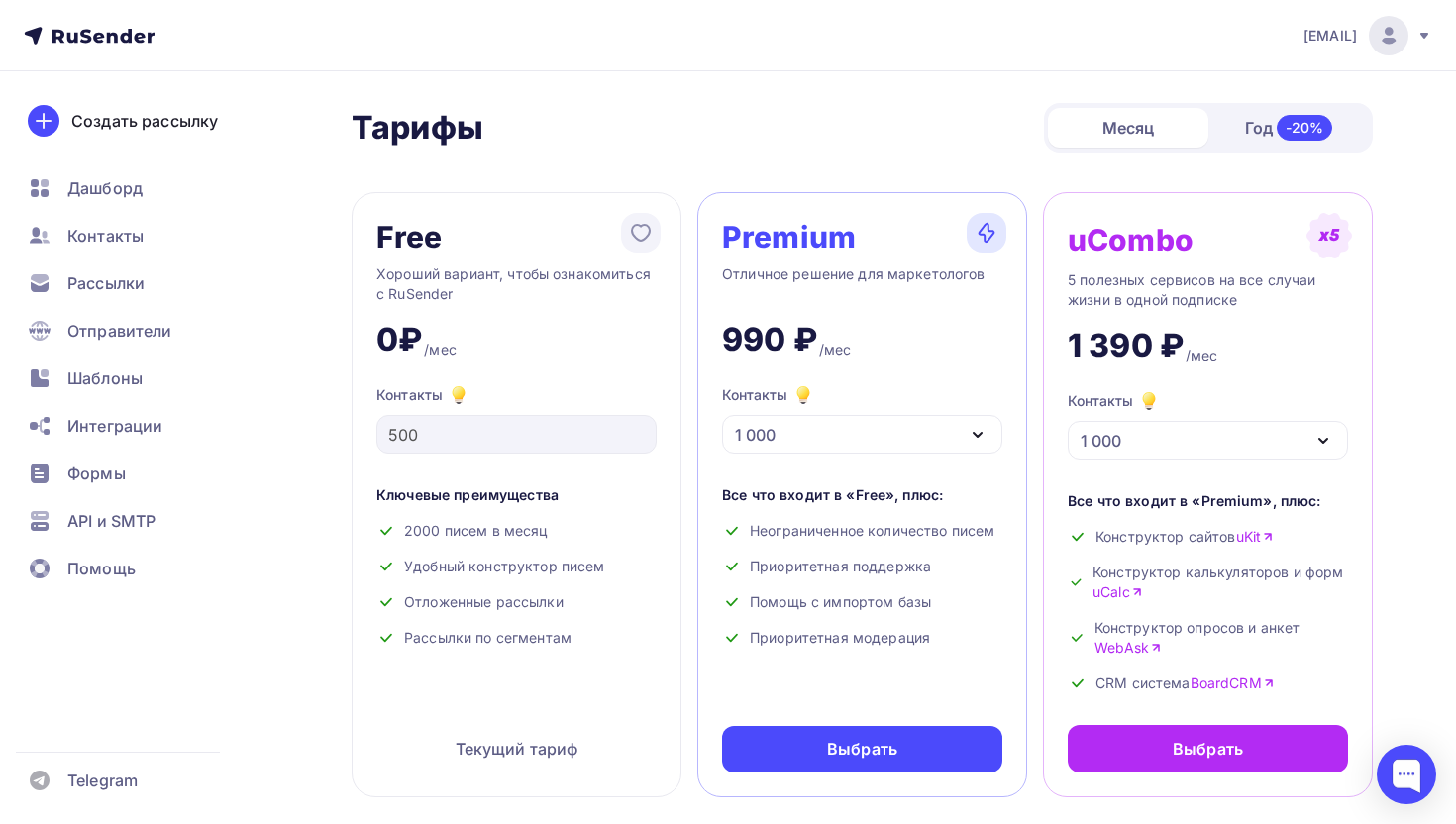 click on "[EMAIL]" at bounding box center (1330, 36) 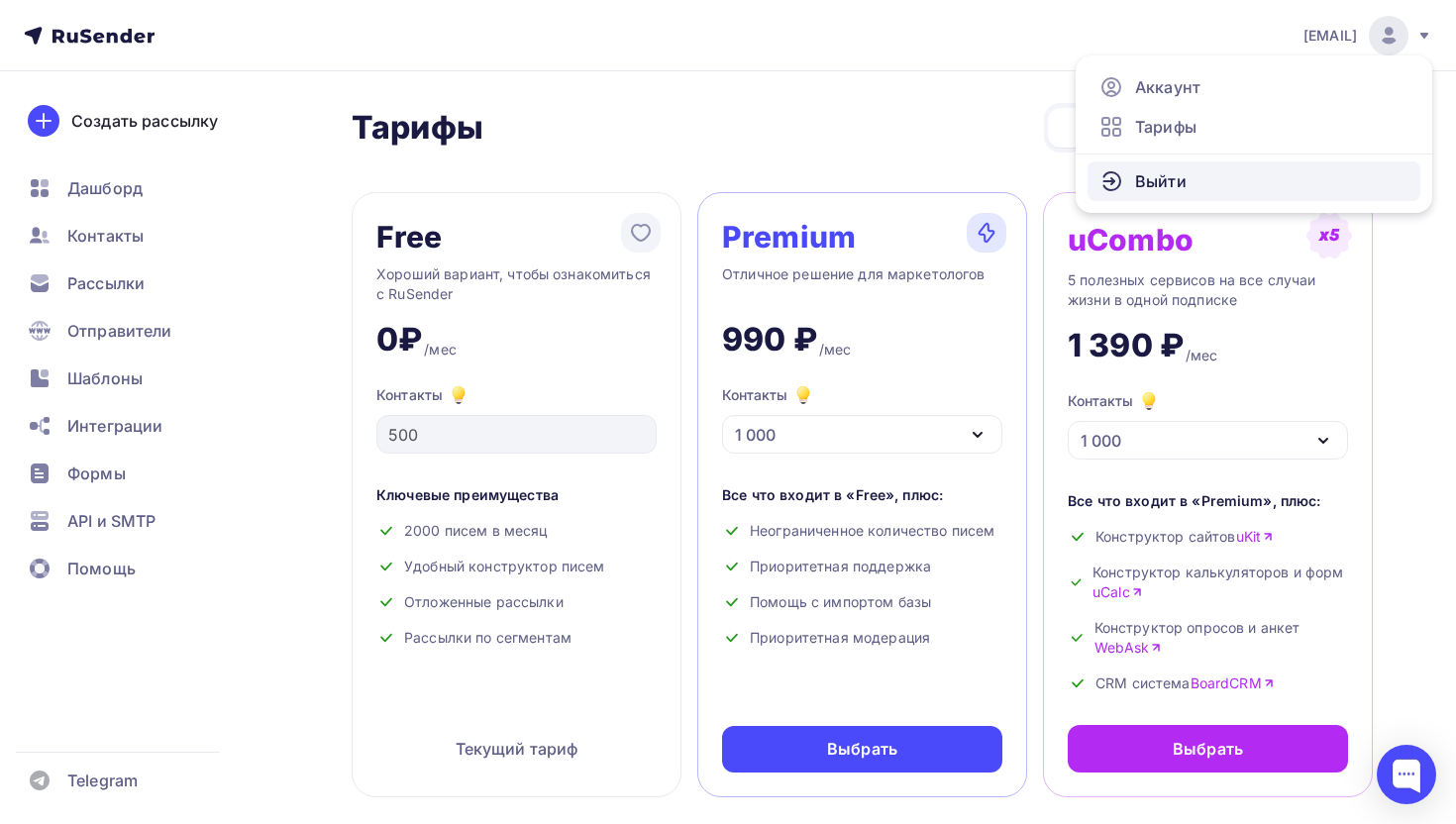 click on "Выйти" at bounding box center (1161, 181) 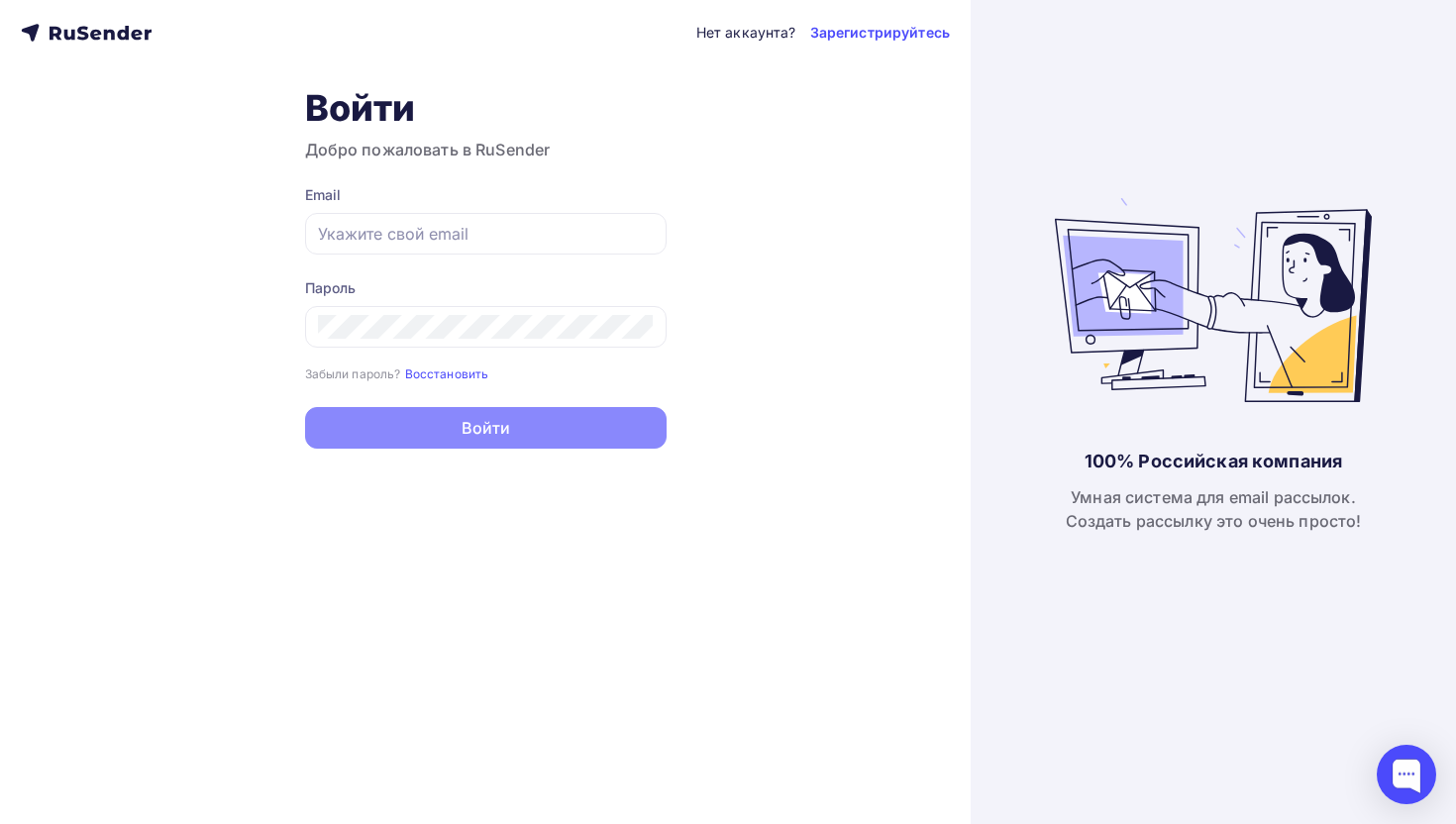 type on "[EMAIL]" 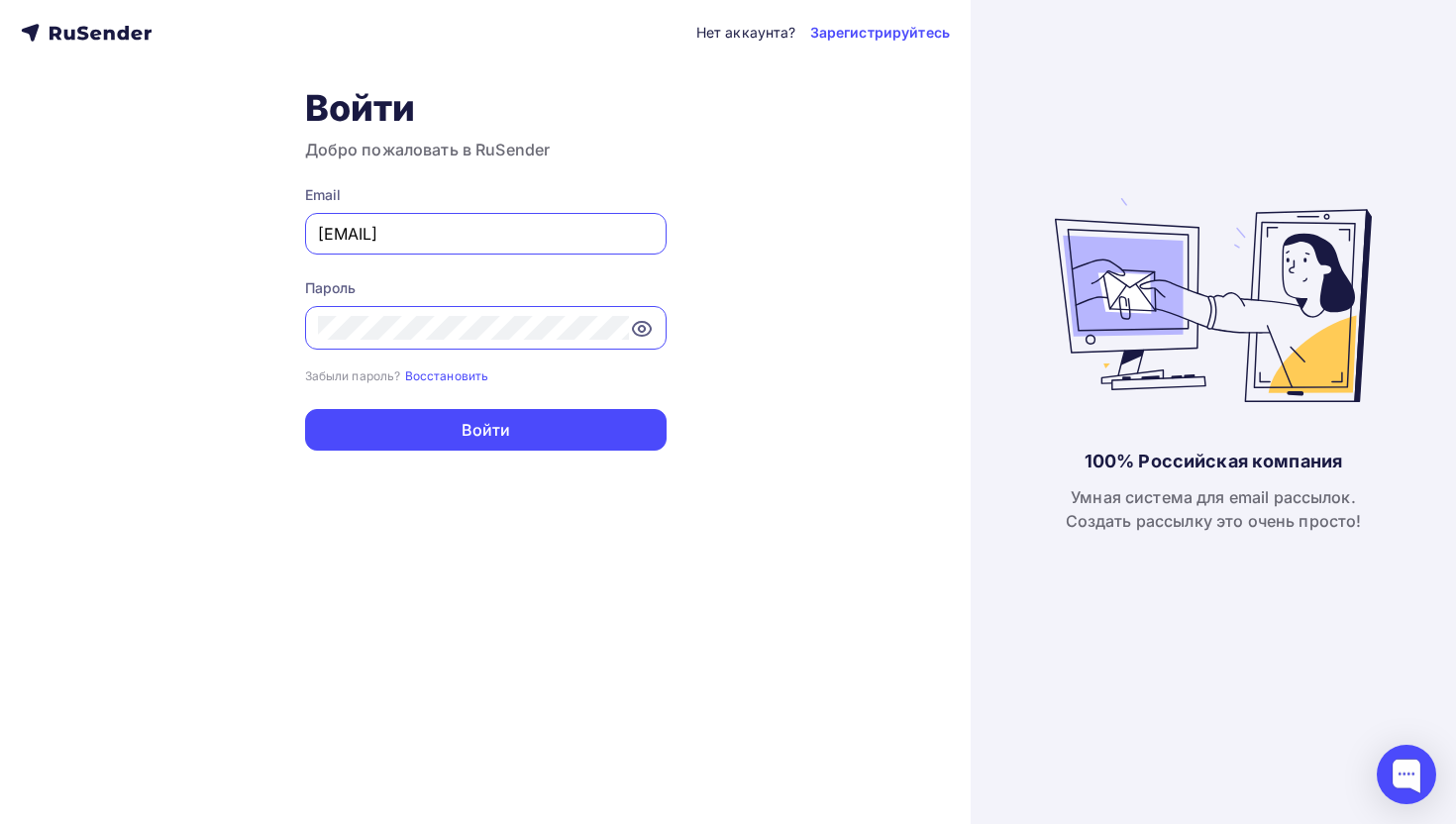 click 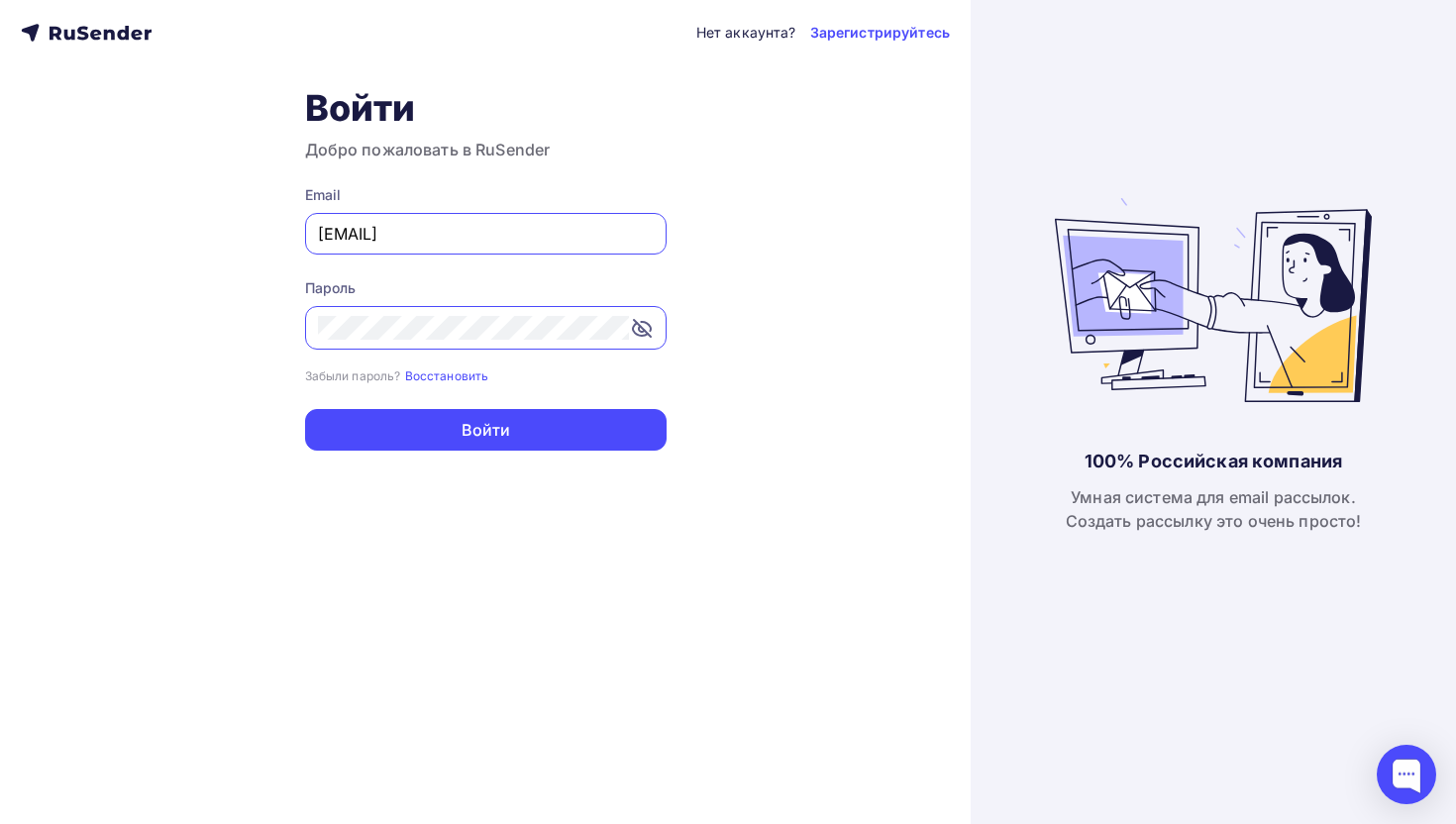 drag, startPoint x: 511, startPoint y: 237, endPoint x: 216, endPoint y: 224, distance: 295.2863 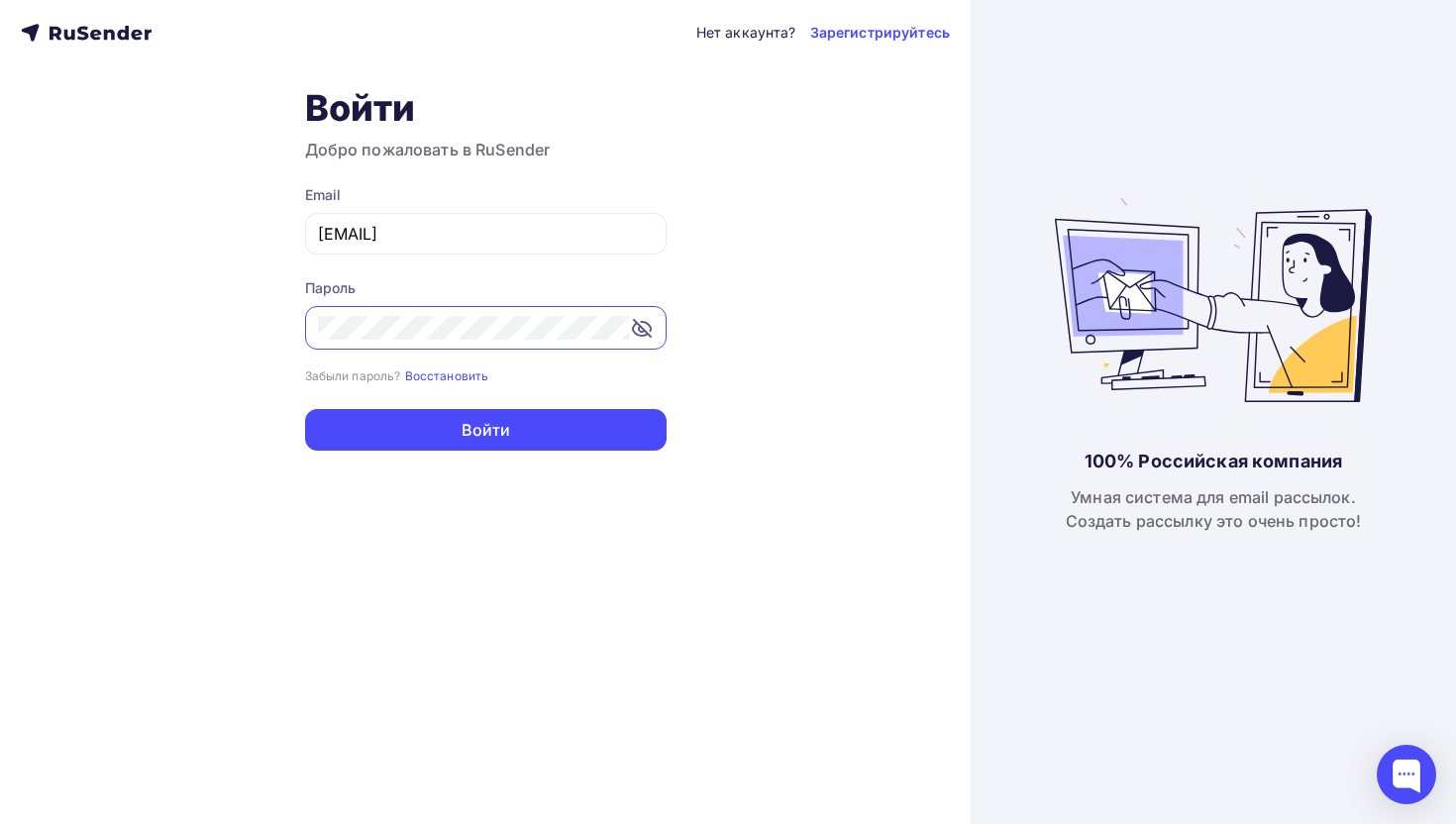 click on "Нет аккаунта?   Зарегистрируйтесь   Войти
Добро пожаловать в RuSender
Email
[EMAIL]
Пароль
Забыли пароль?   Восстановить
Забыли пароль?
Восстановить
Войти
Нет аккаунта?
Зарегистрируйтесь" at bounding box center [485, 412] 